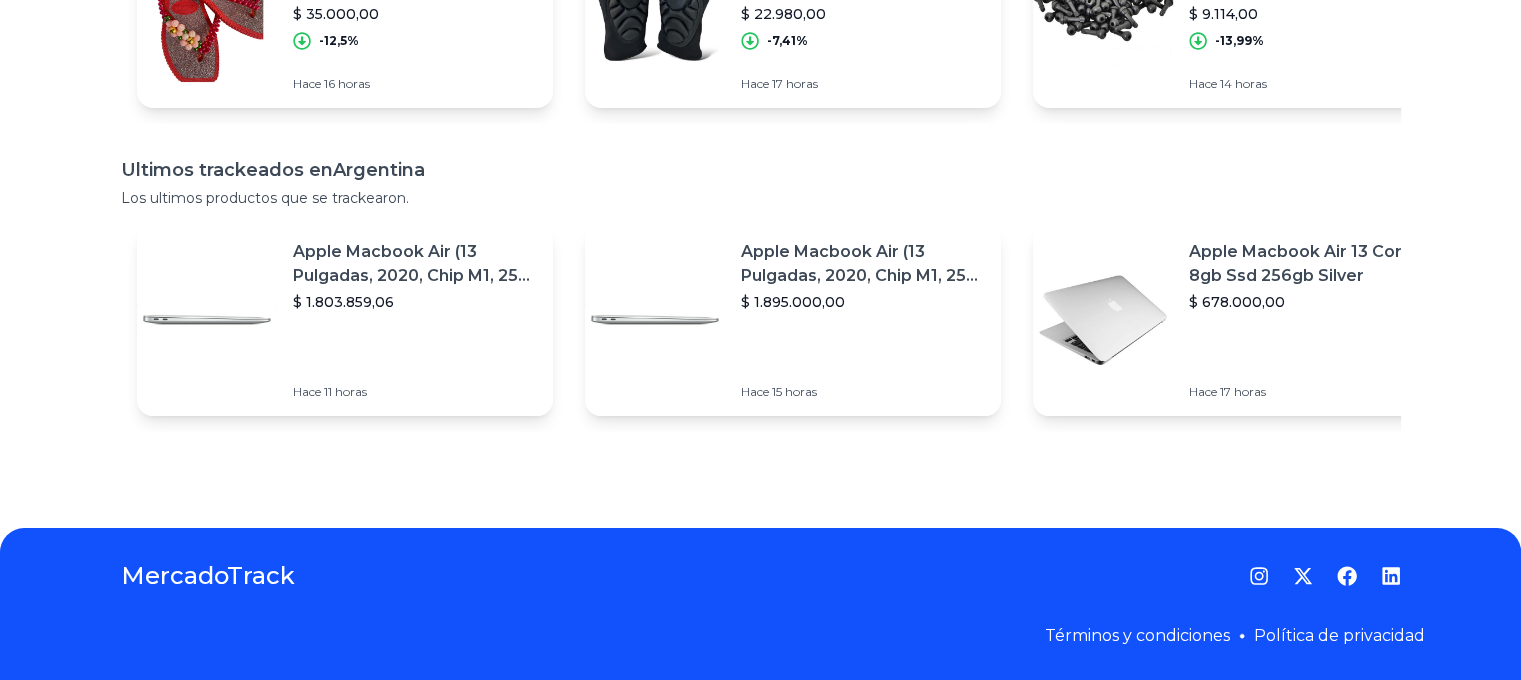scroll, scrollTop: 0, scrollLeft: 0, axis: both 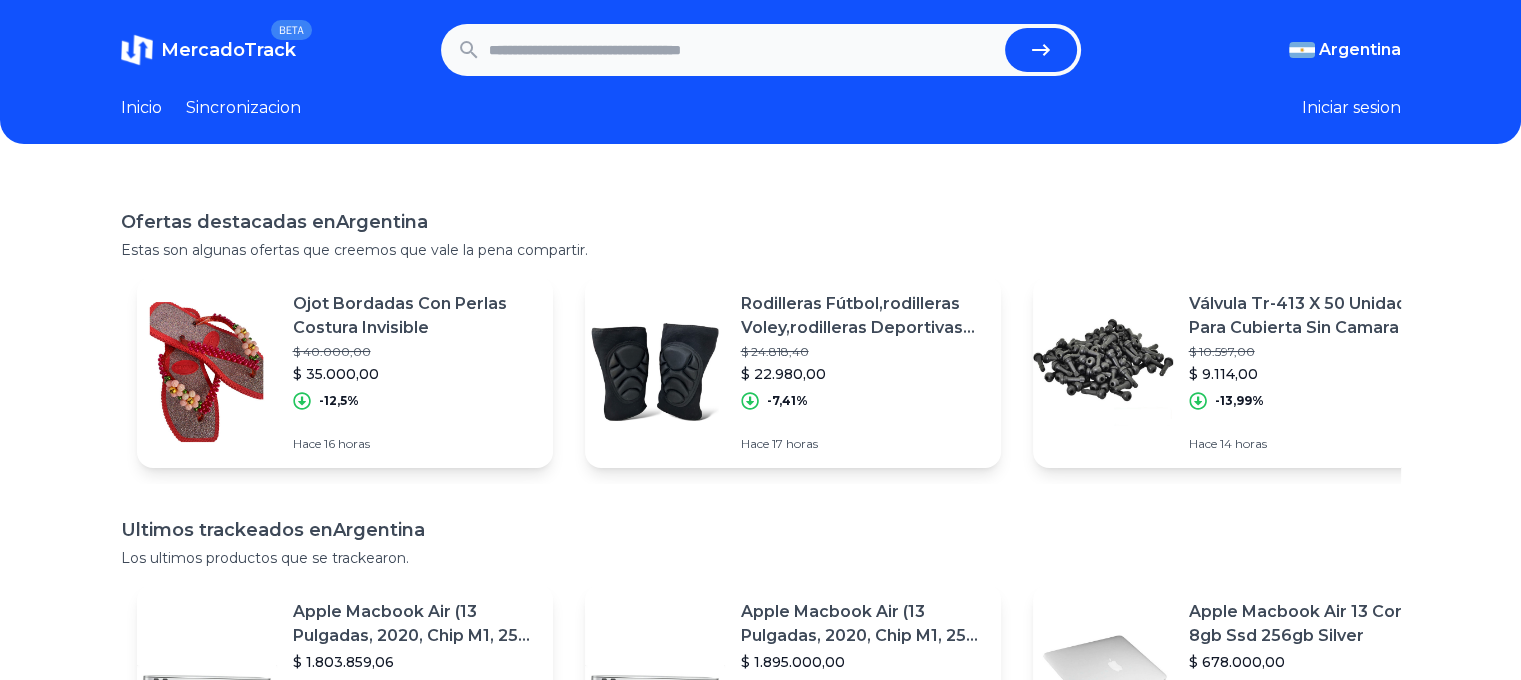click at bounding box center (743, 50) 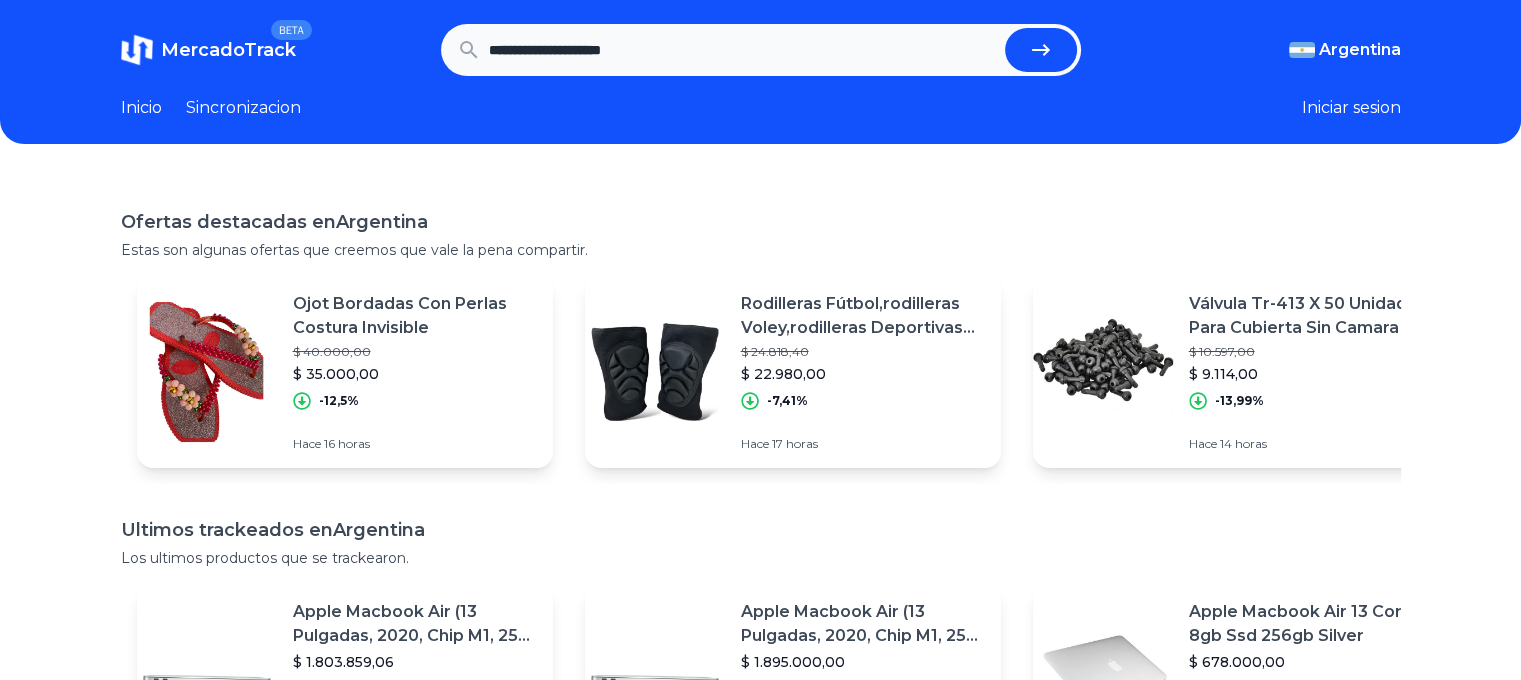 type on "**********" 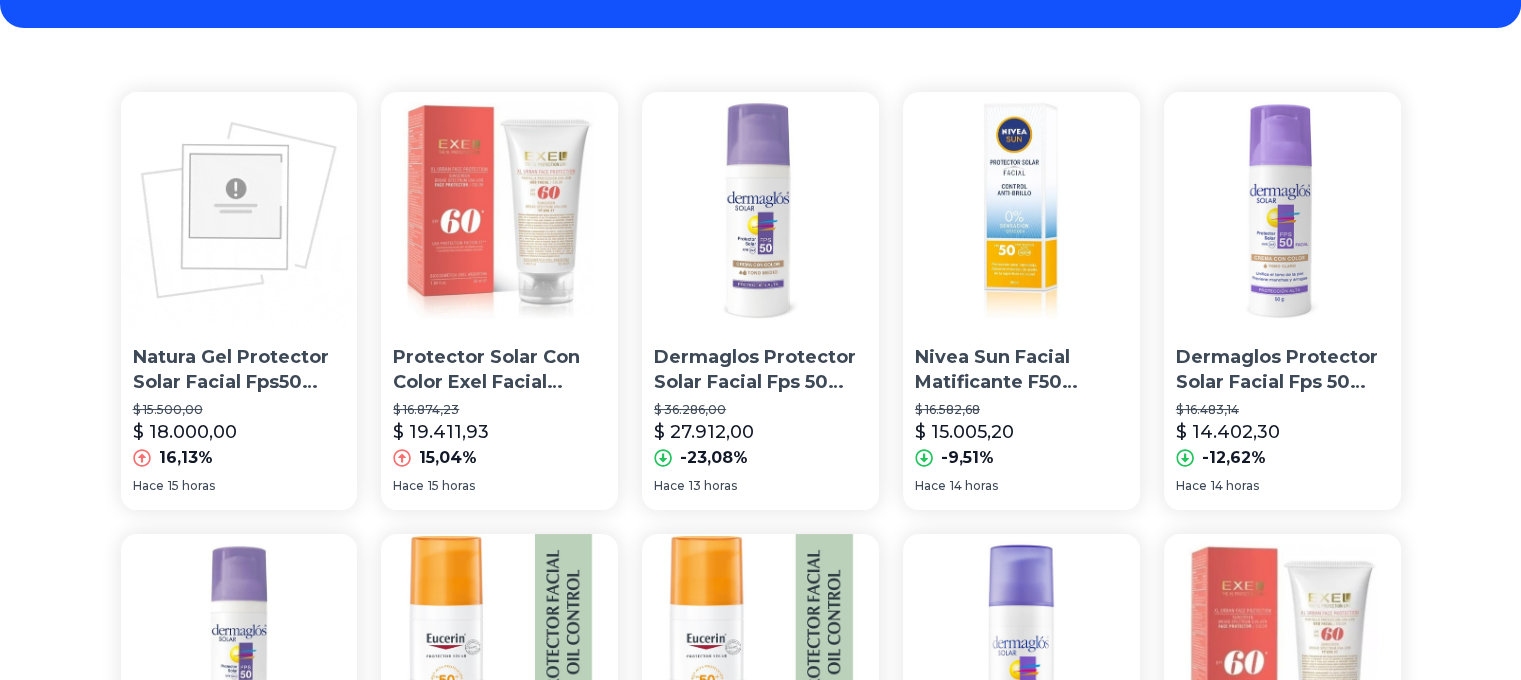 scroll, scrollTop: 0, scrollLeft: 0, axis: both 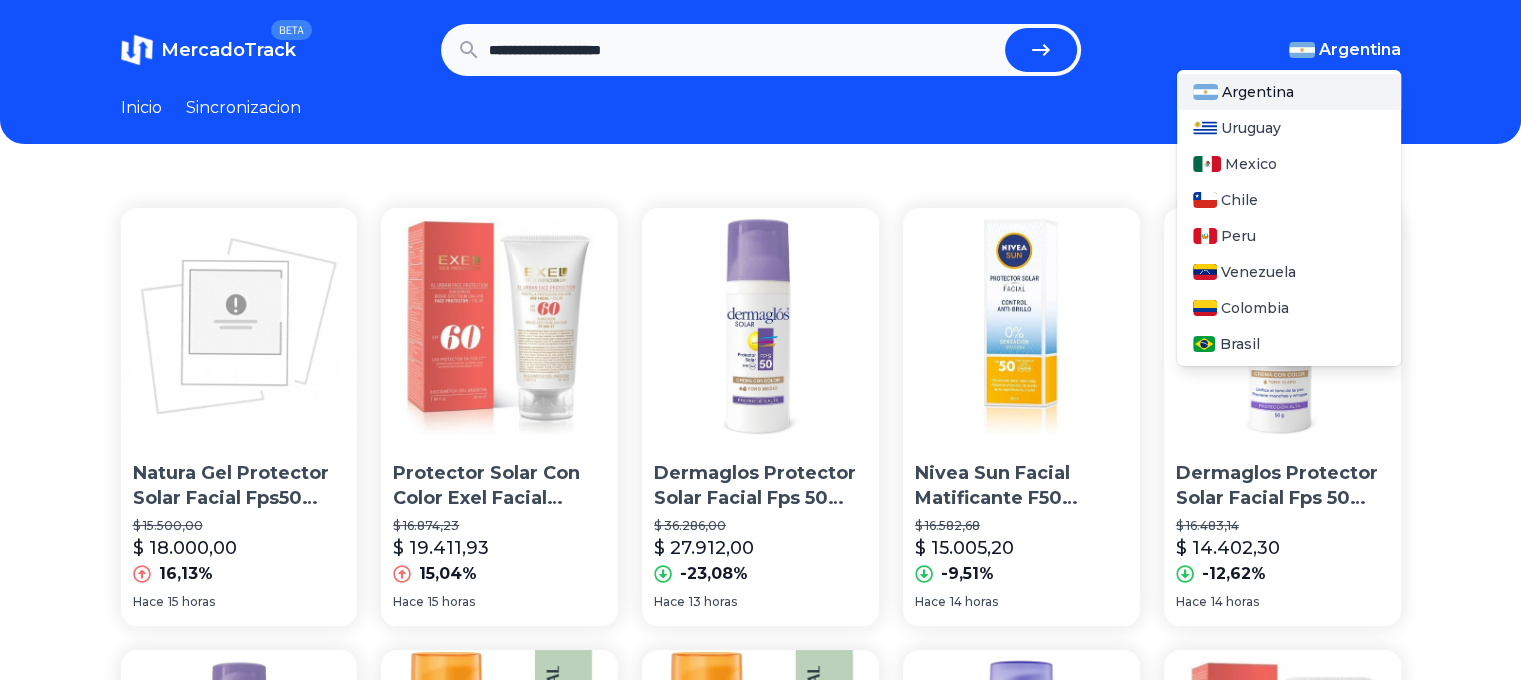 click on "Argentina" at bounding box center (1360, 50) 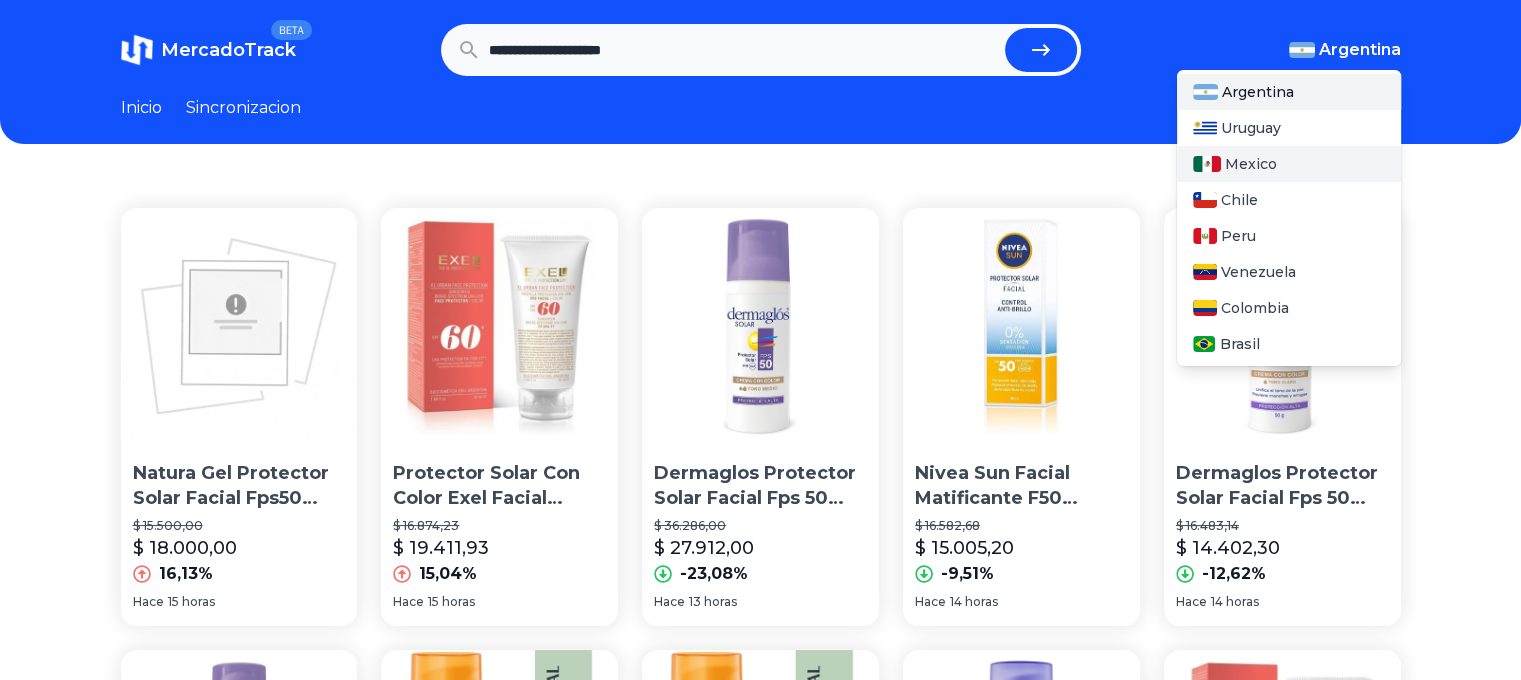 click on "Mexico" at bounding box center (1251, 164) 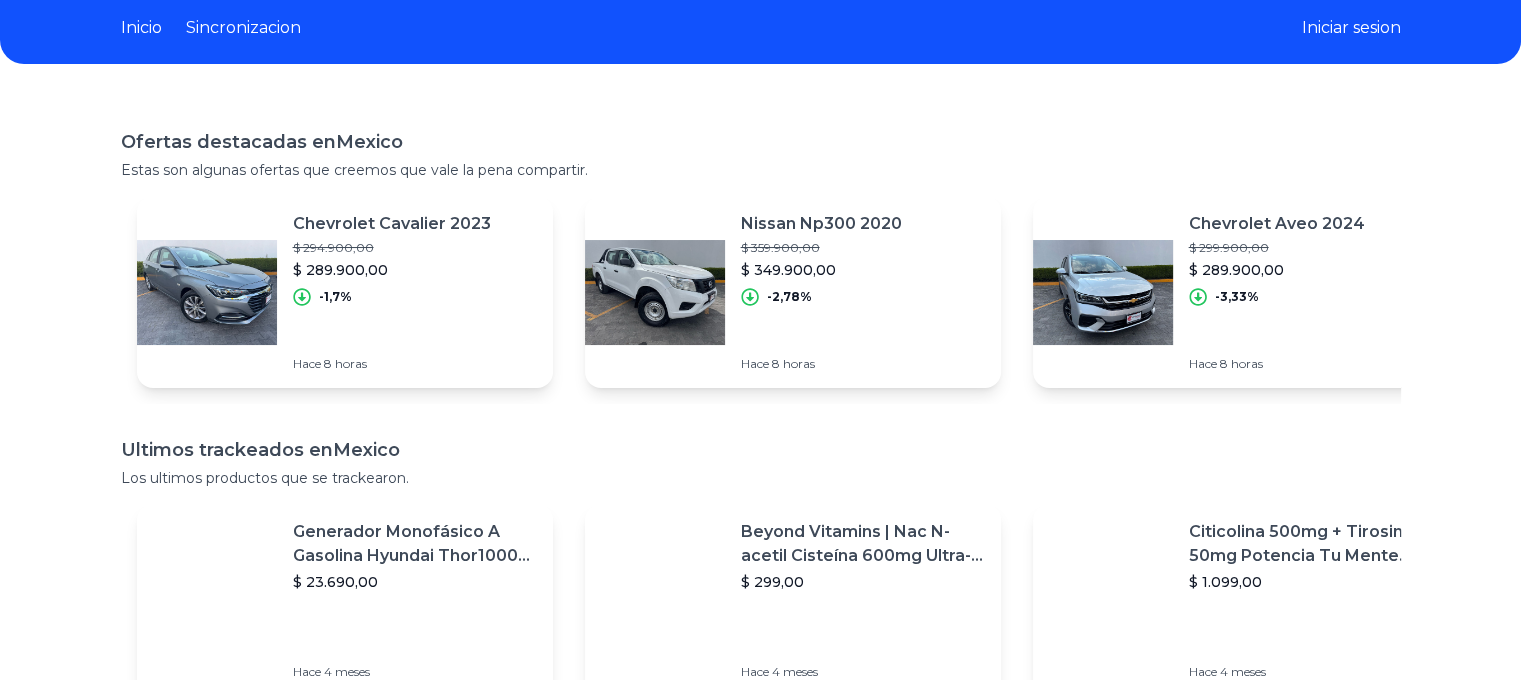 scroll, scrollTop: 0, scrollLeft: 0, axis: both 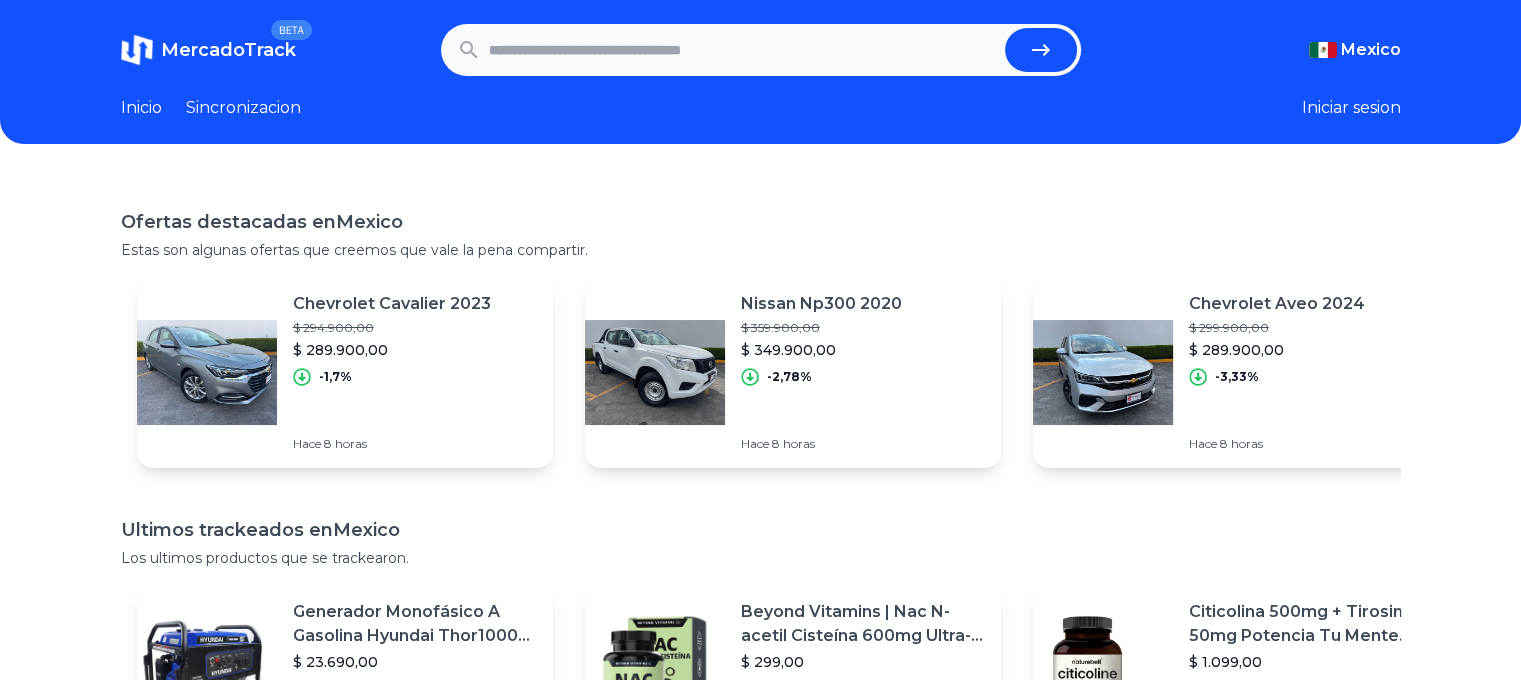 click at bounding box center (743, 50) 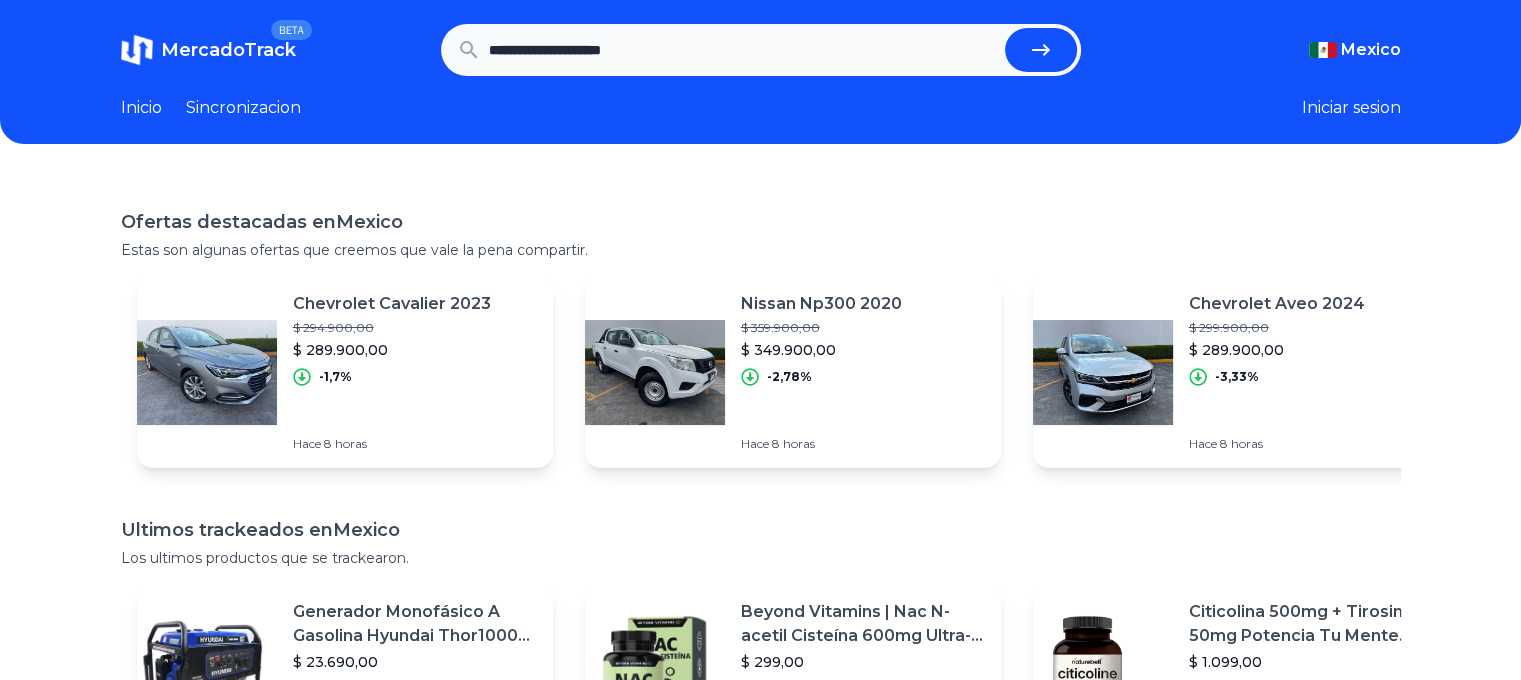 type on "**********" 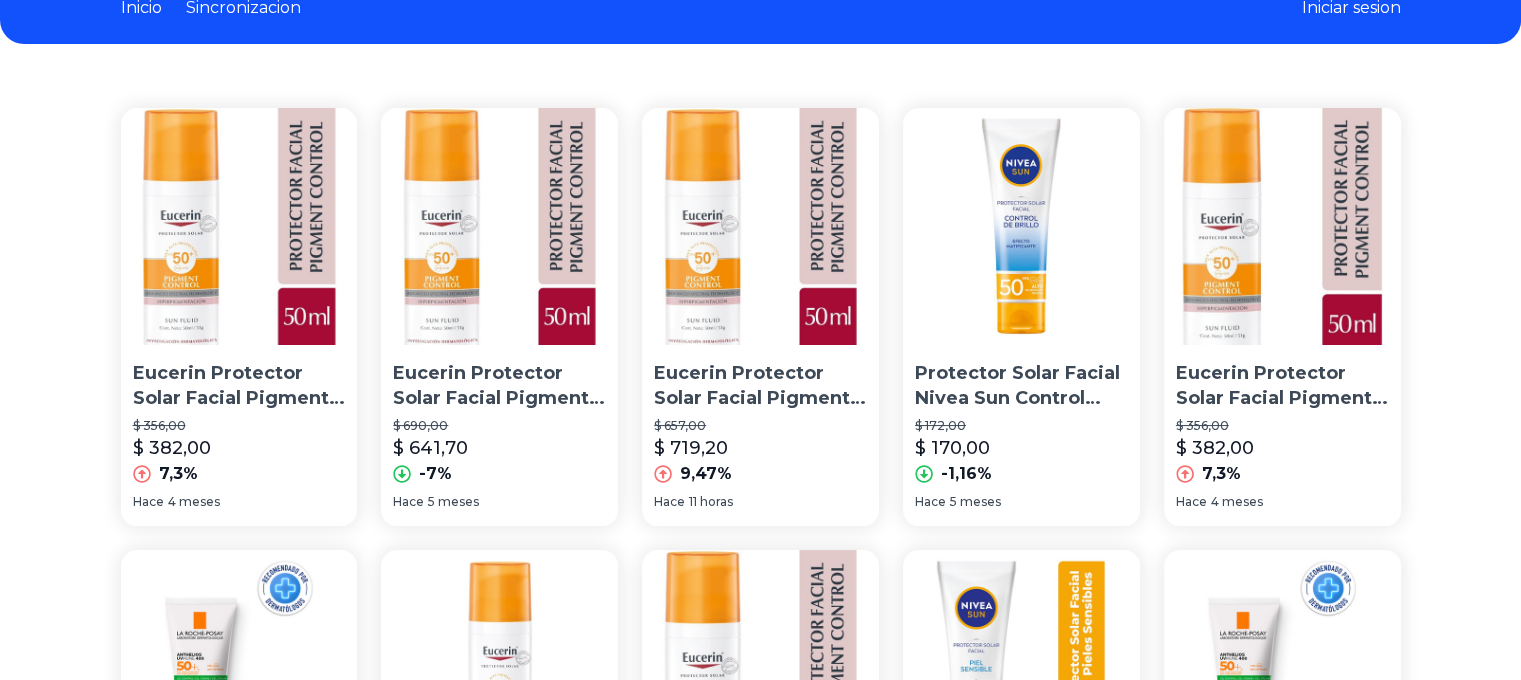scroll, scrollTop: 0, scrollLeft: 0, axis: both 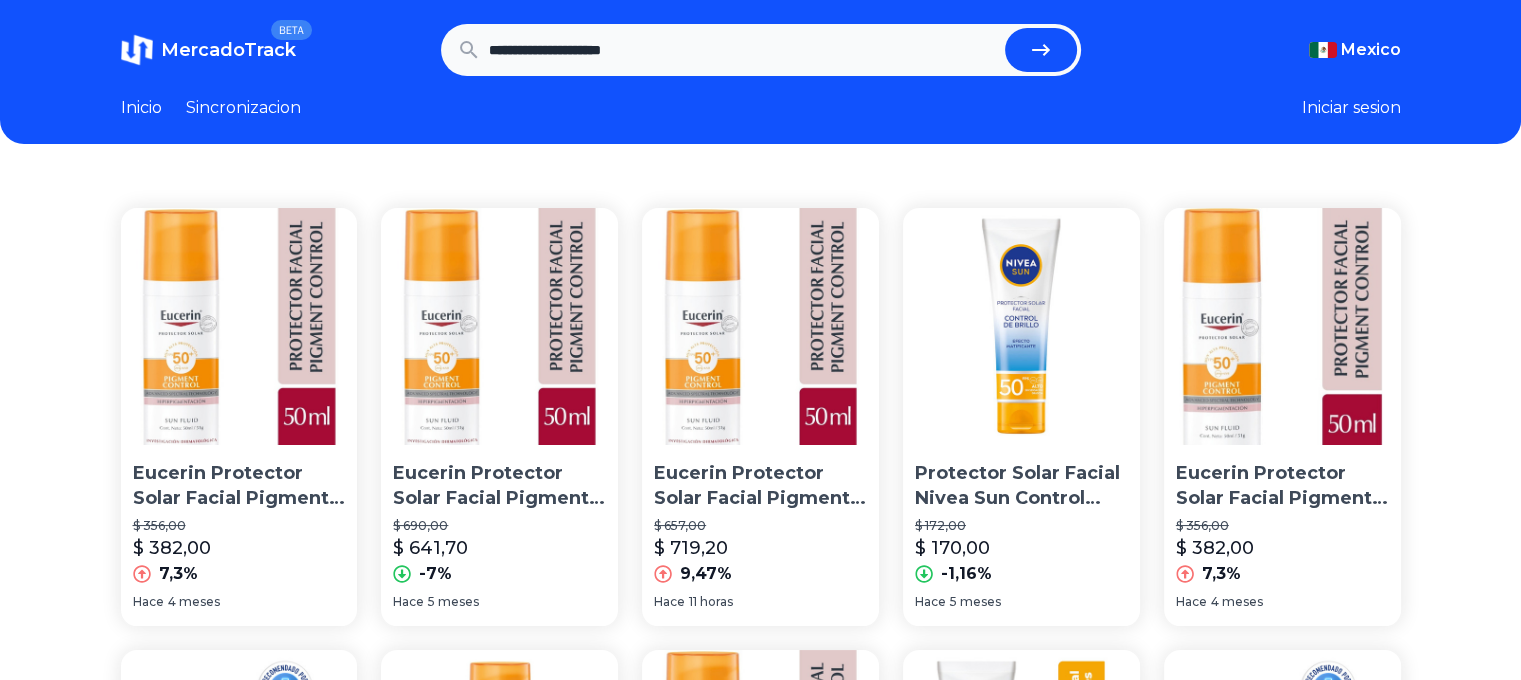 click on "**********" at bounding box center (743, 50) 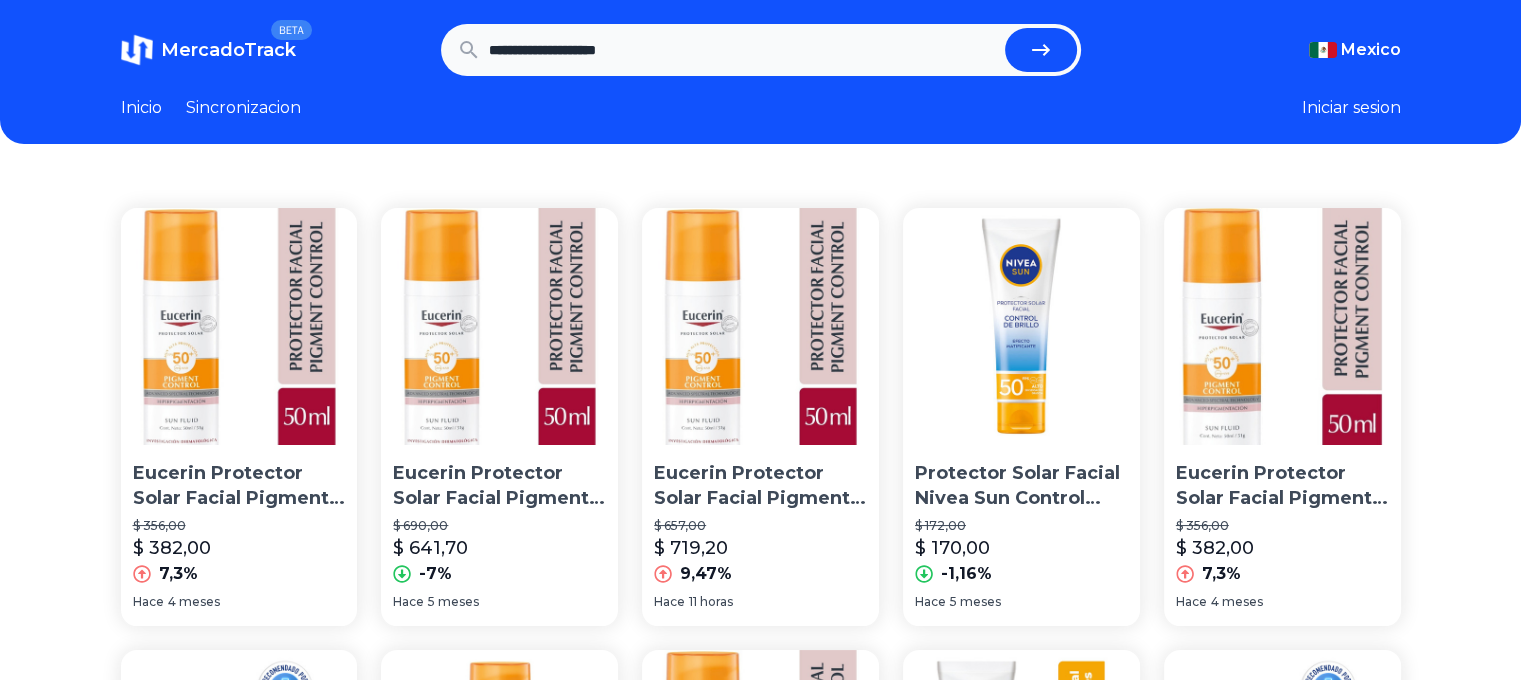 type on "**********" 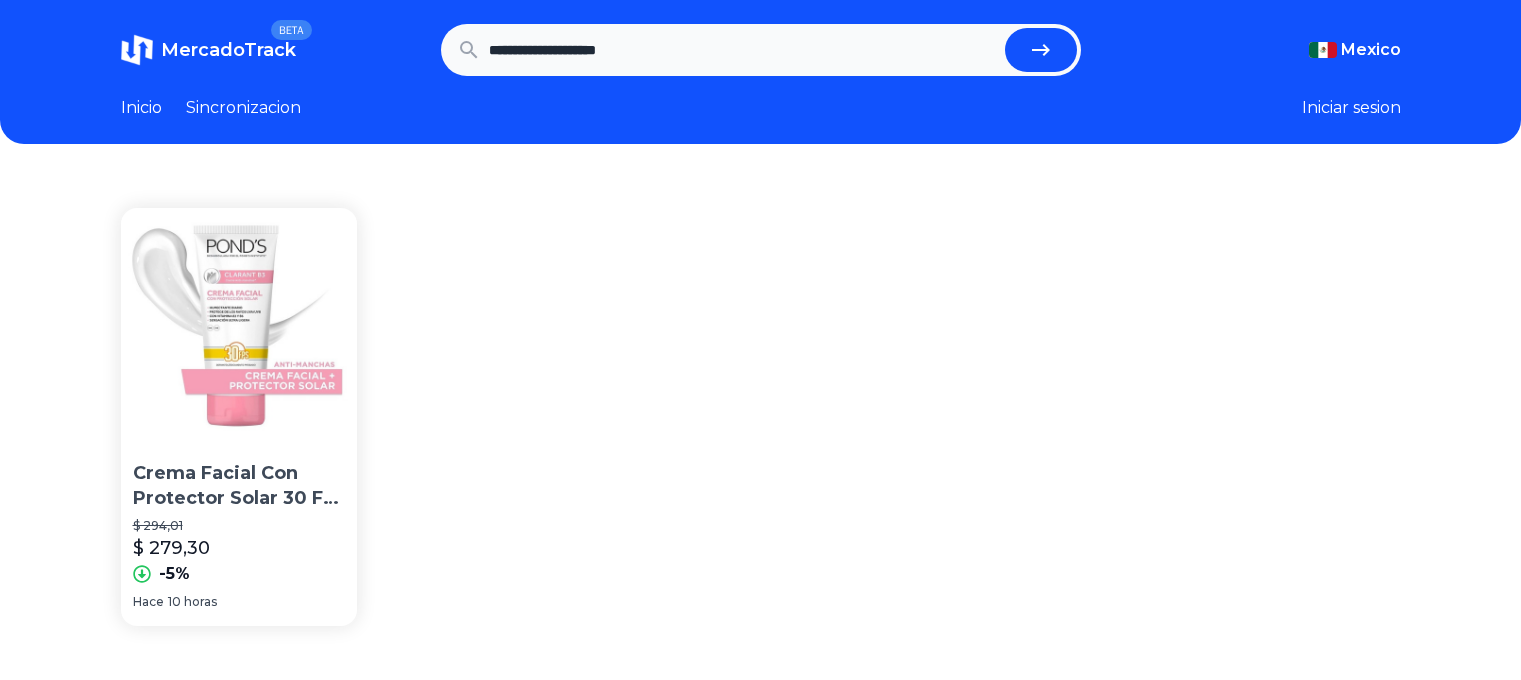 scroll, scrollTop: 0, scrollLeft: 0, axis: both 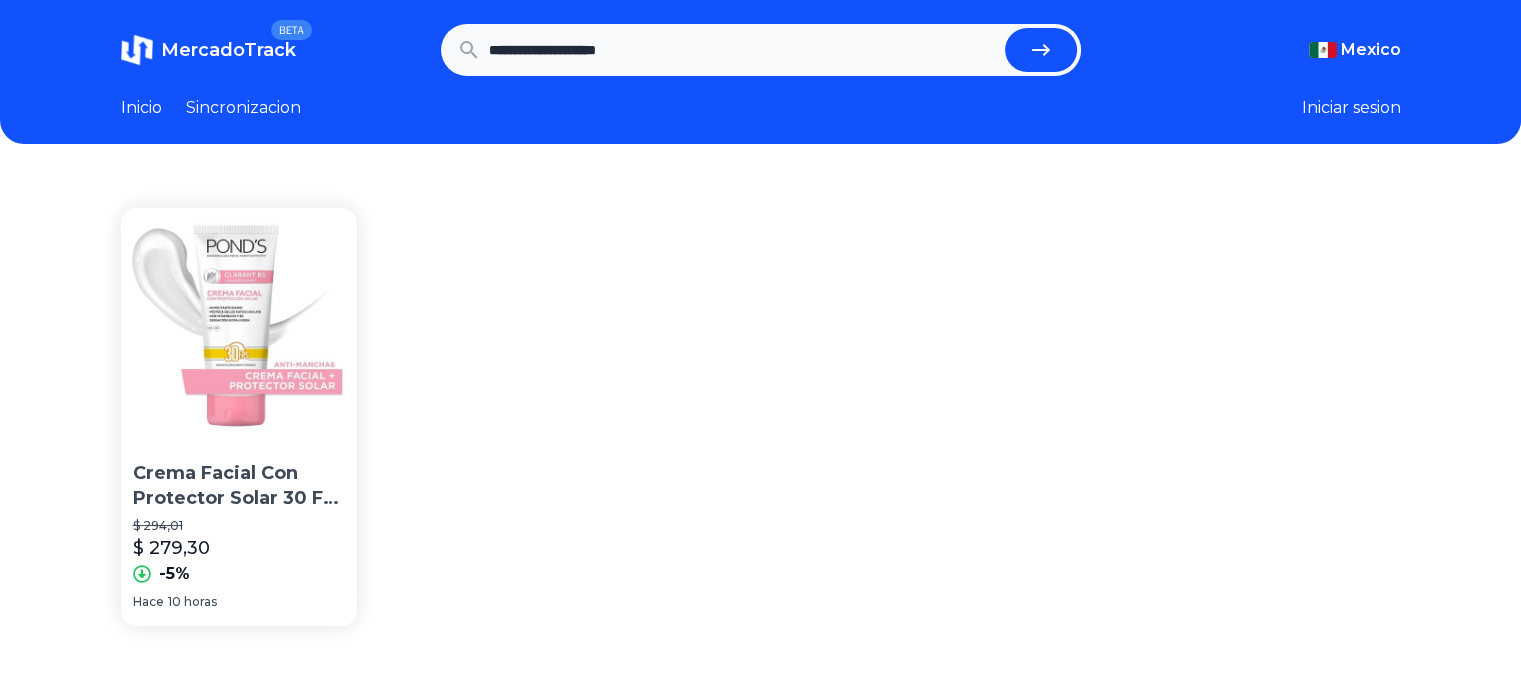 click on "**********" at bounding box center [743, 50] 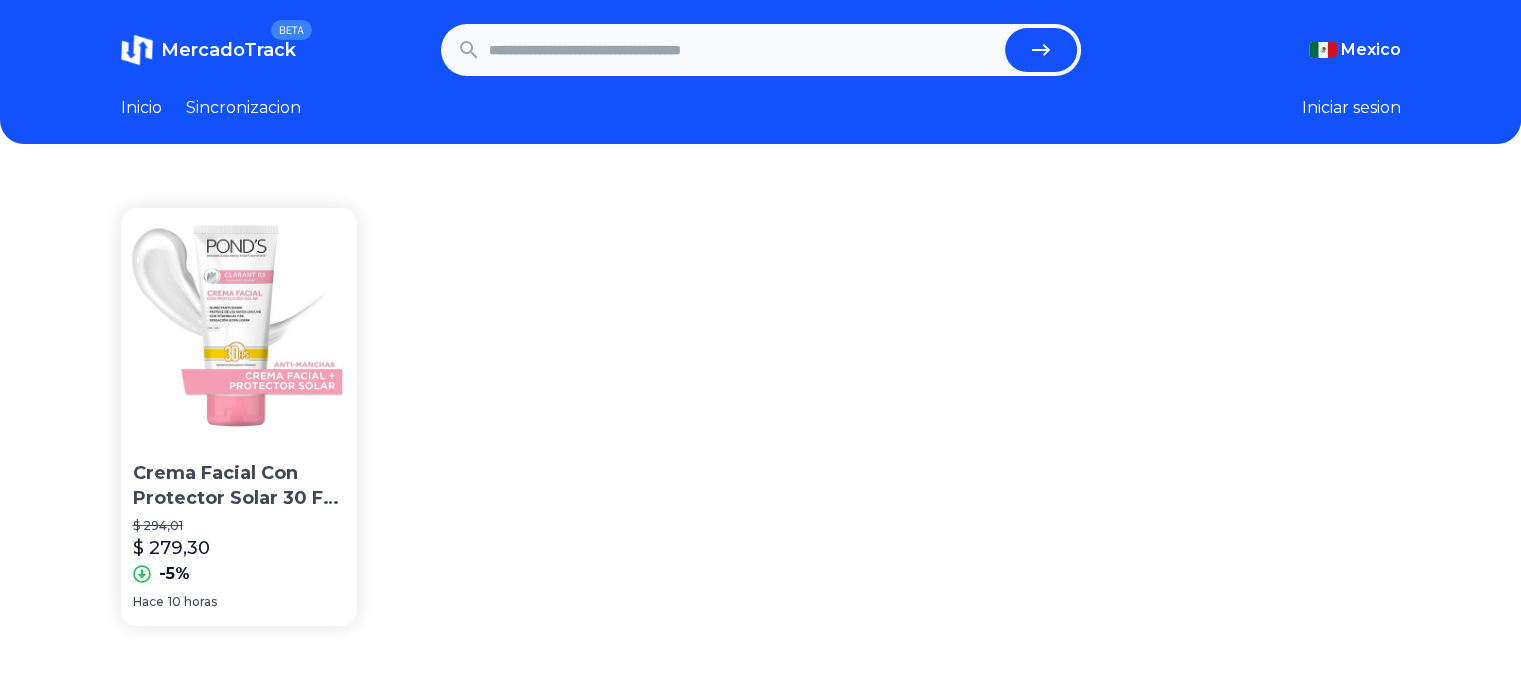 paste on "**********" 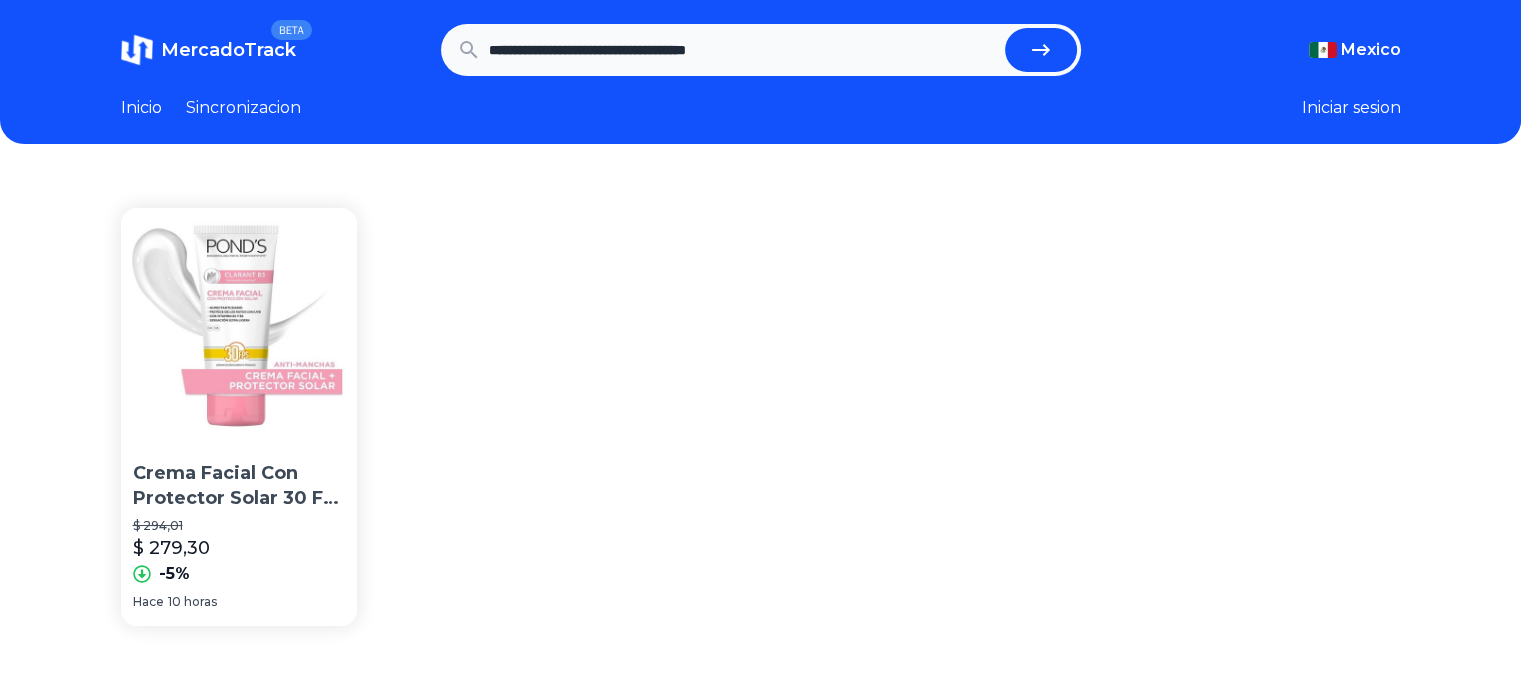 type on "**********" 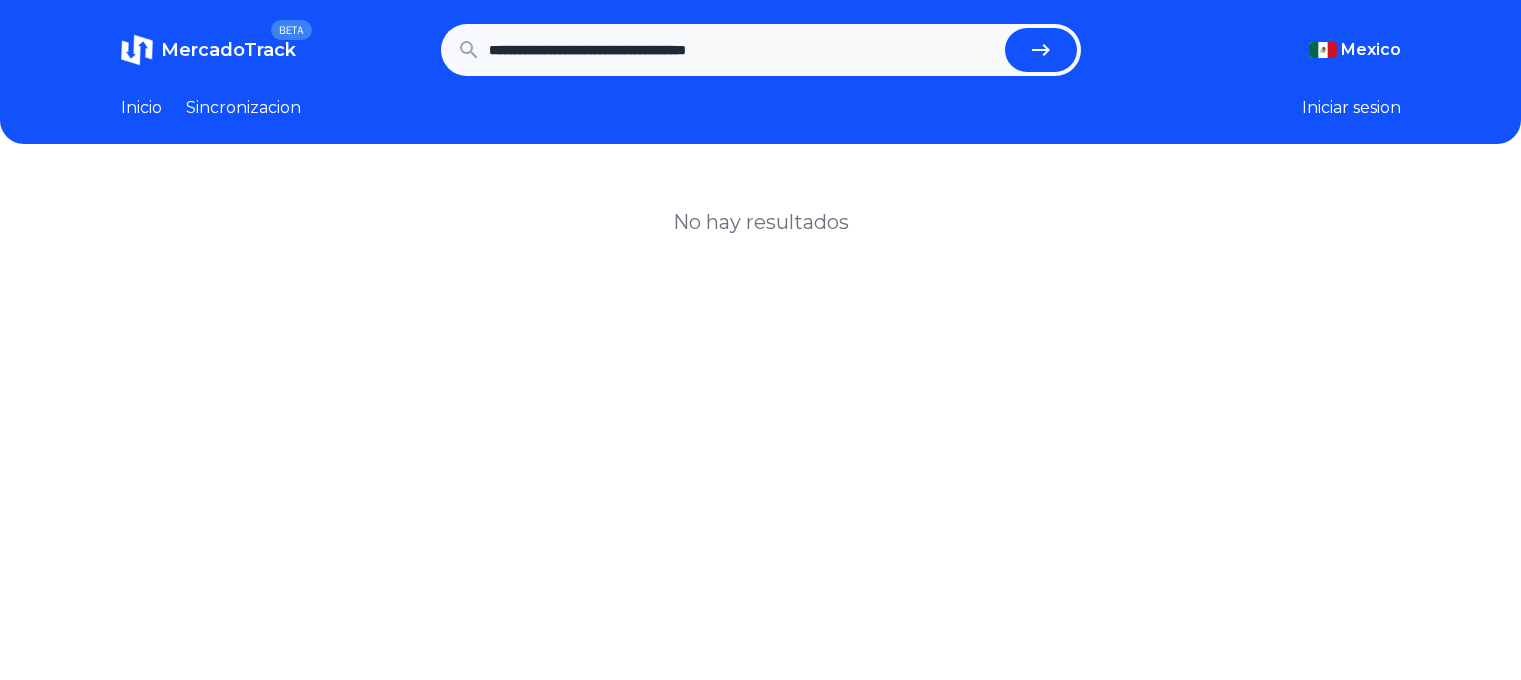 scroll, scrollTop: 0, scrollLeft: 0, axis: both 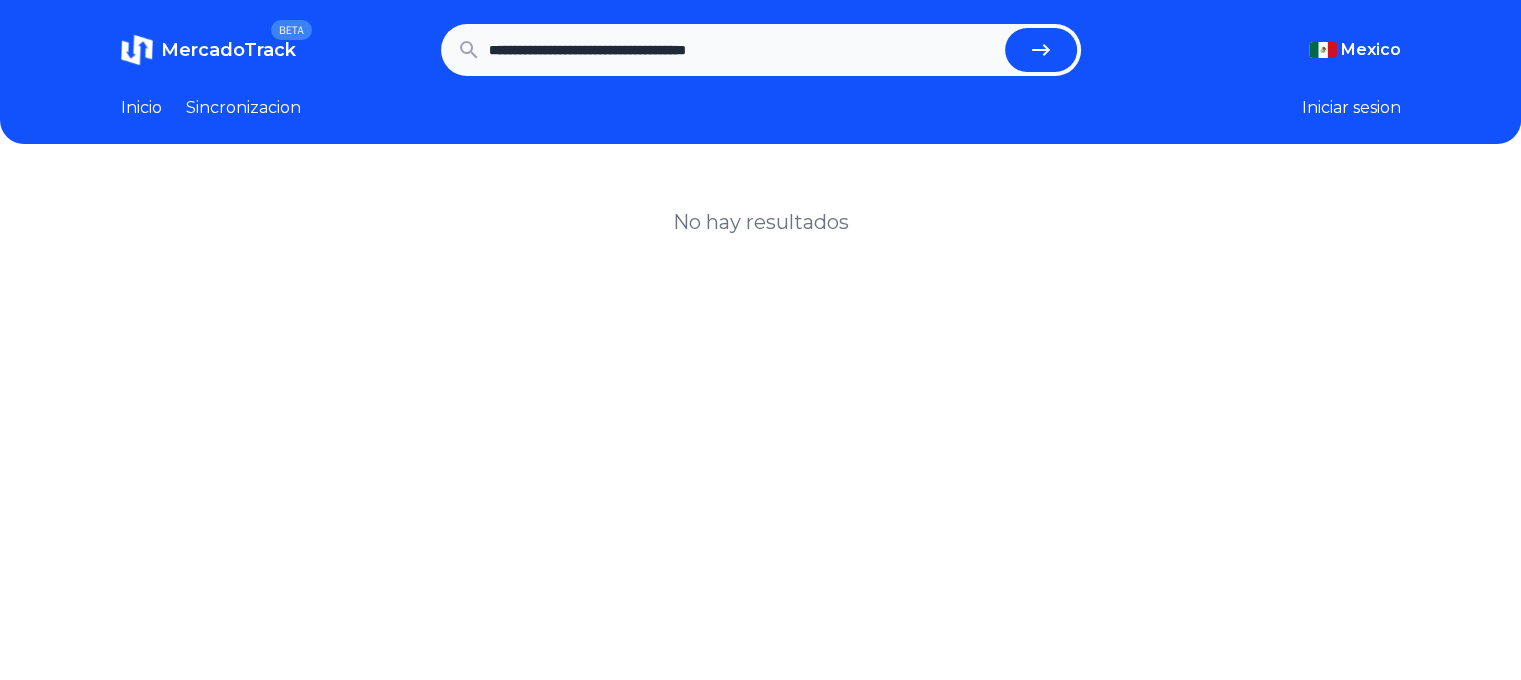 drag, startPoint x: 655, startPoint y: 55, endPoint x: 452, endPoint y: 55, distance: 203 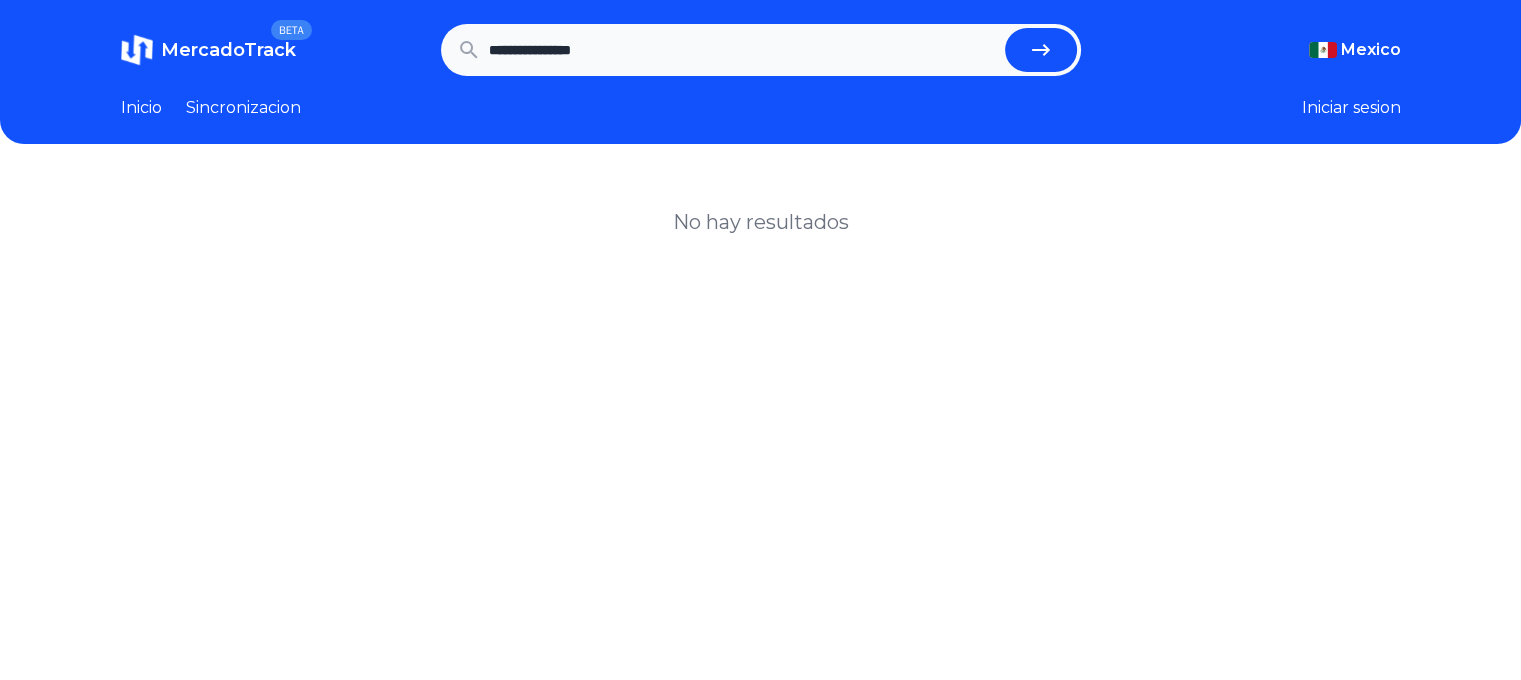 type on "**********" 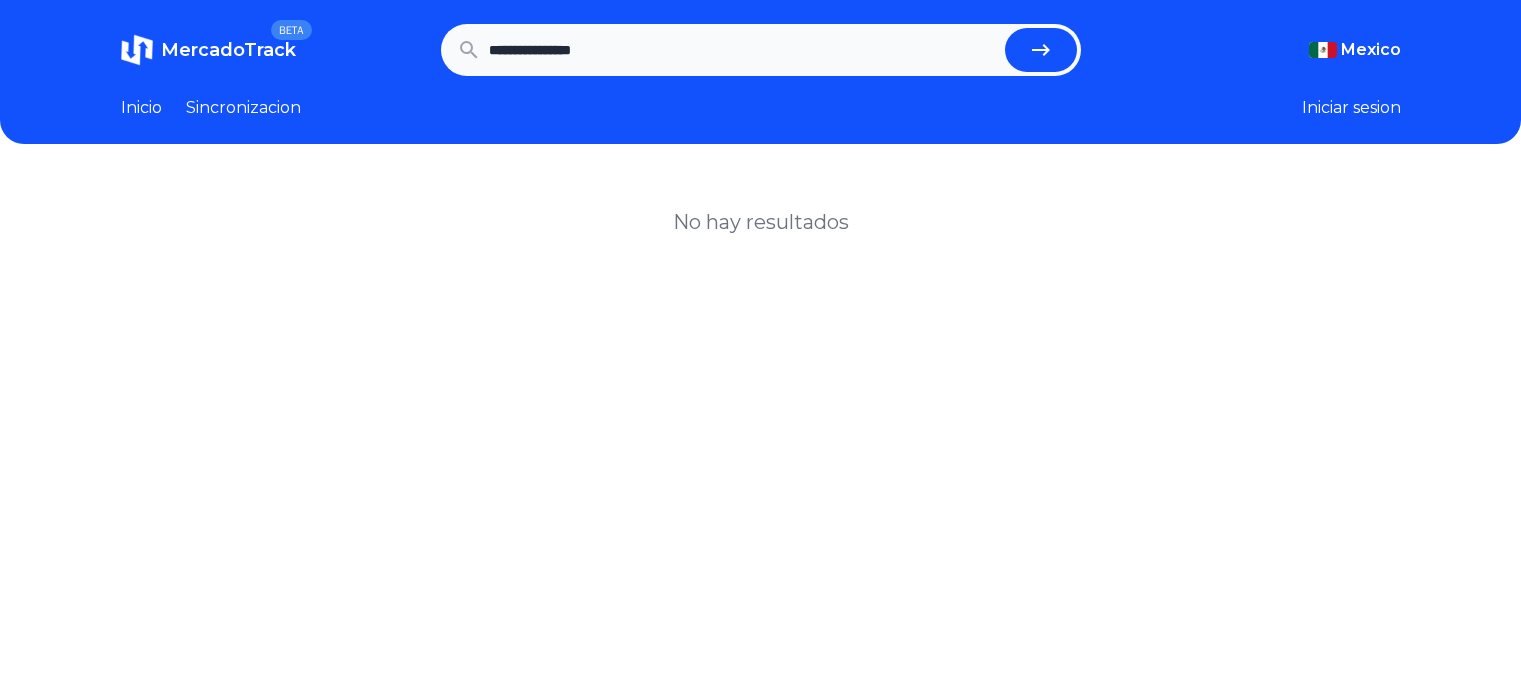 scroll, scrollTop: 0, scrollLeft: 0, axis: both 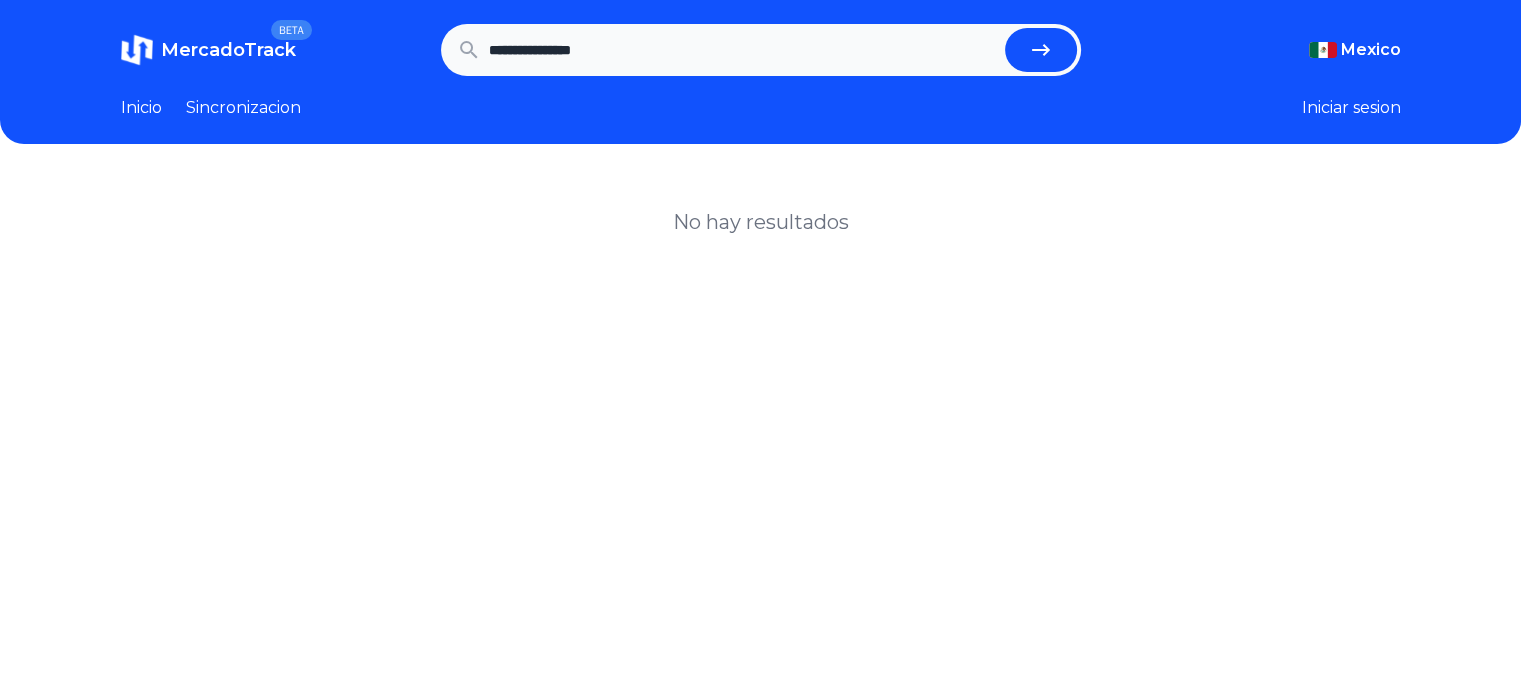 drag, startPoint x: 665, startPoint y: 55, endPoint x: 549, endPoint y: 49, distance: 116.15507 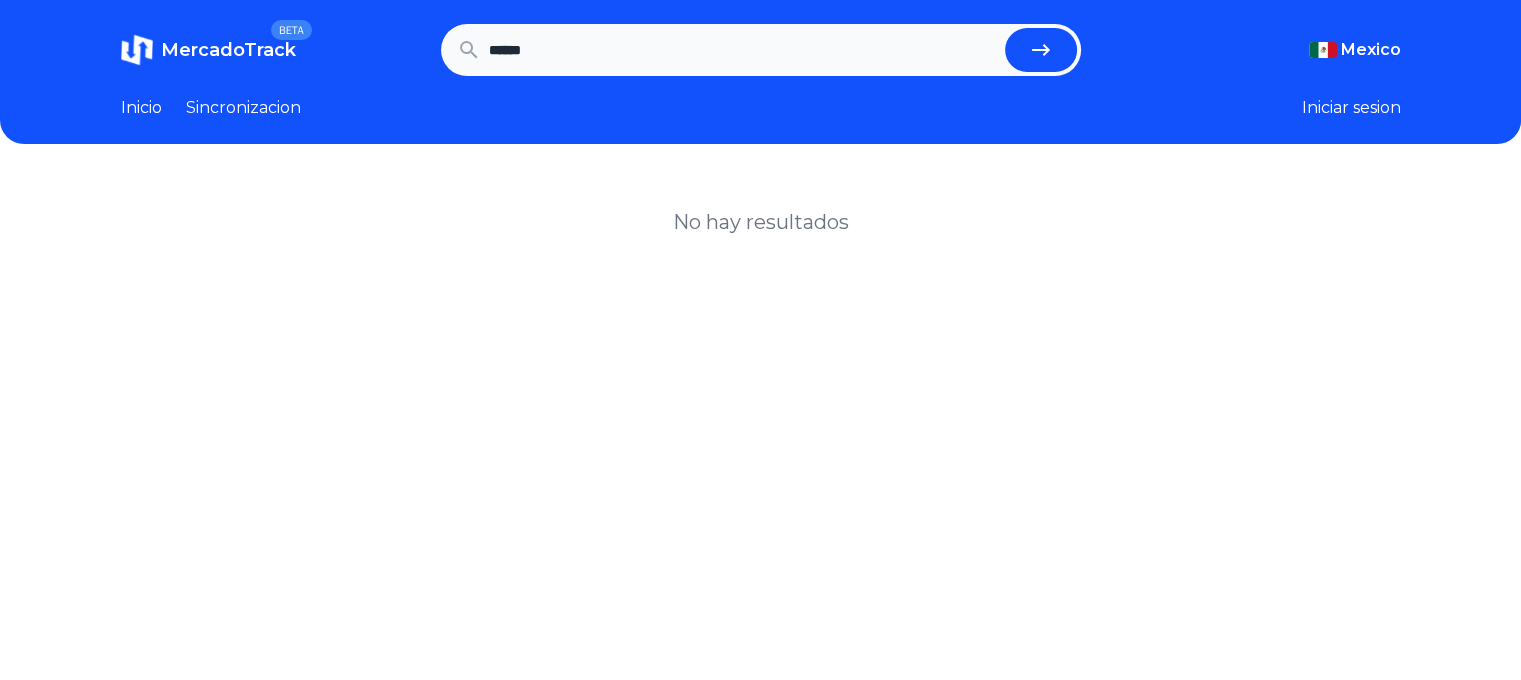 type on "******" 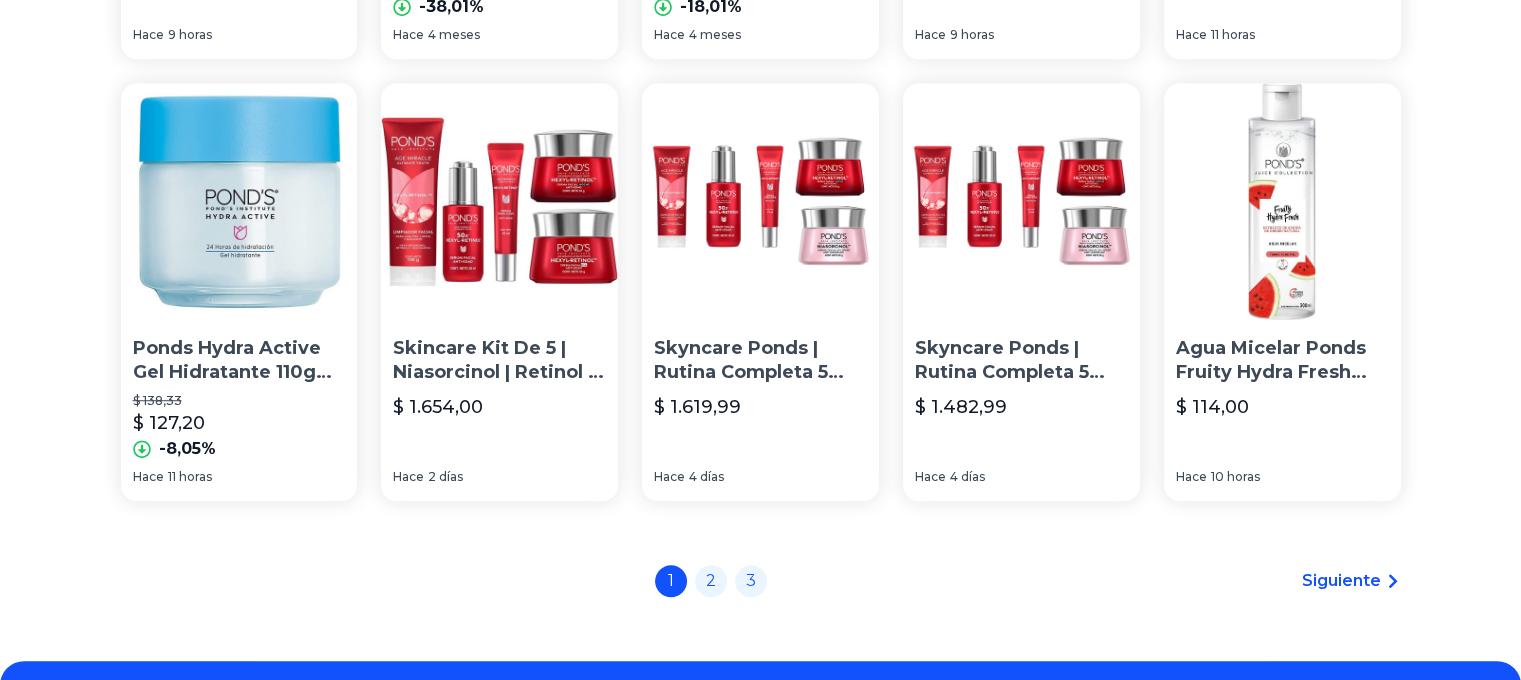 scroll, scrollTop: 1500, scrollLeft: 0, axis: vertical 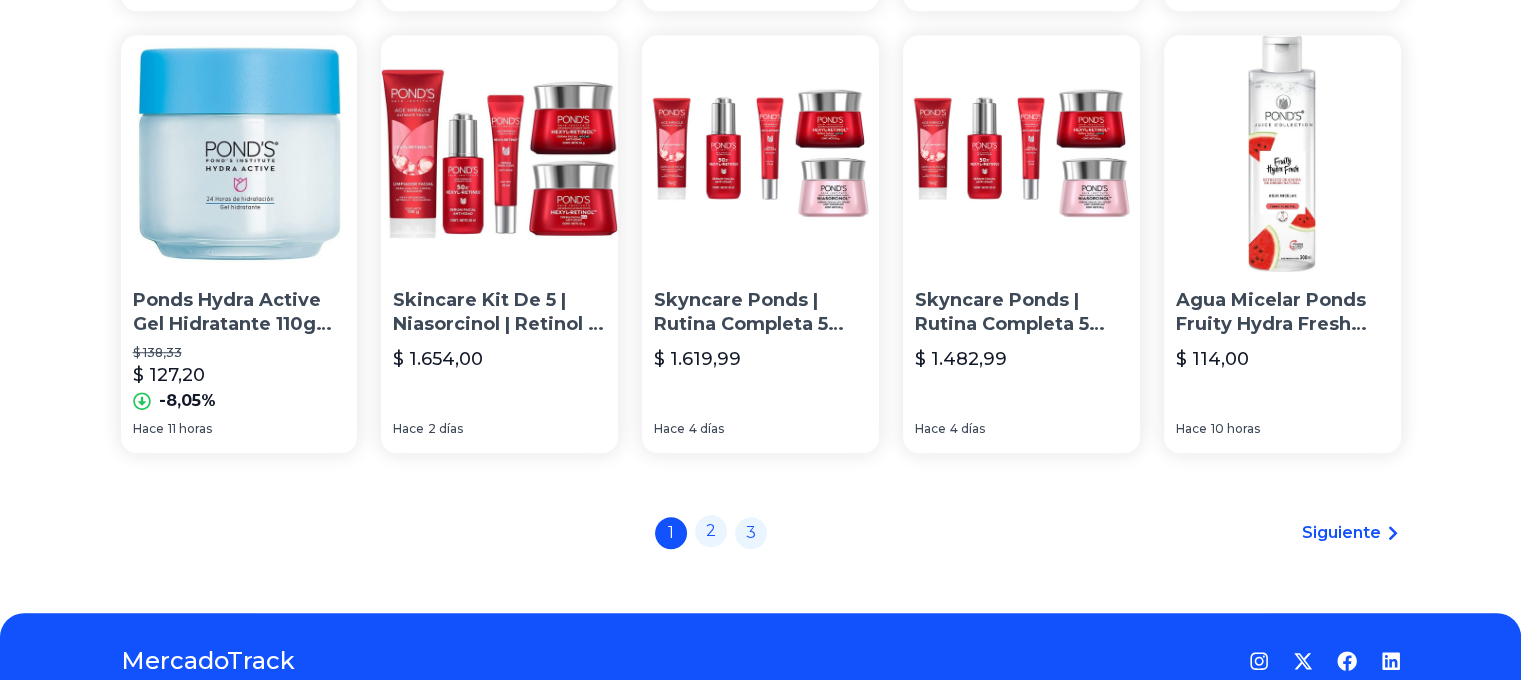 click on "2" at bounding box center (711, 531) 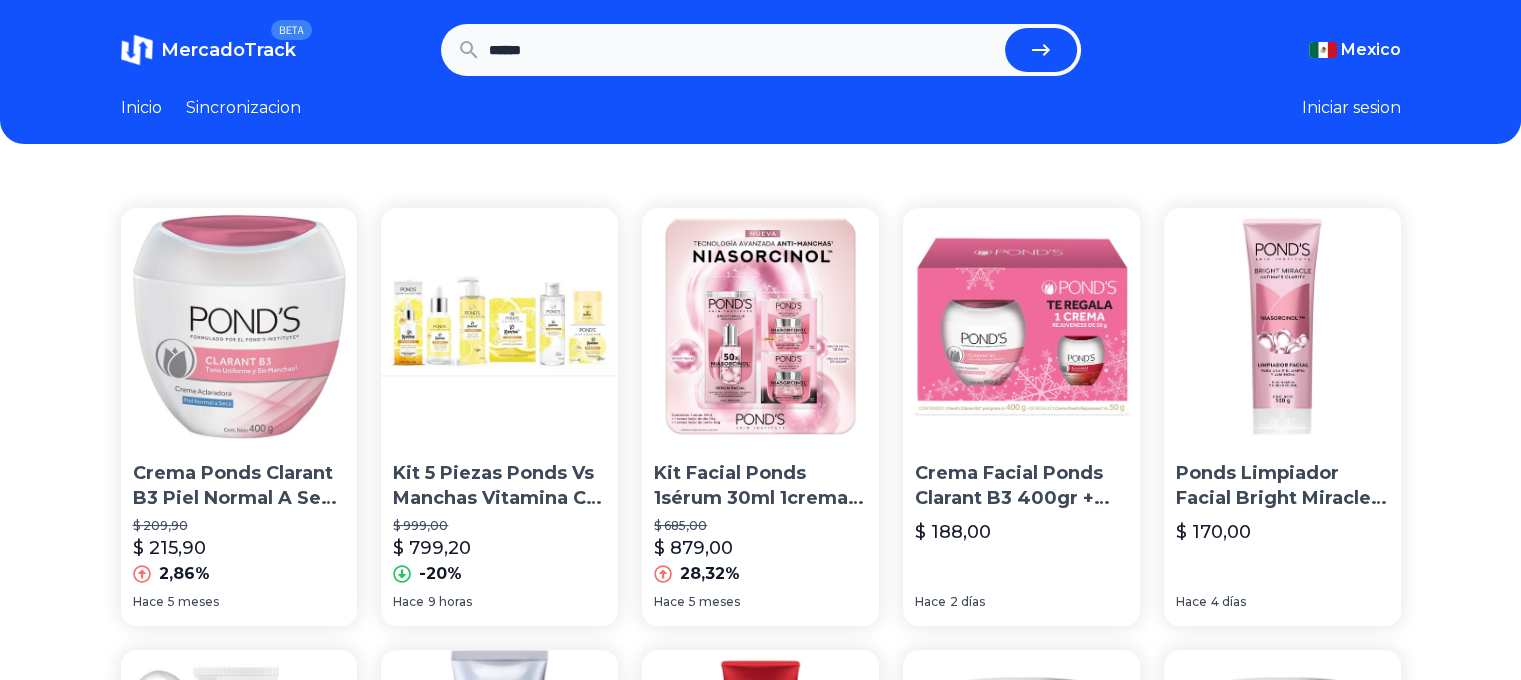 scroll, scrollTop: 375, scrollLeft: 0, axis: vertical 